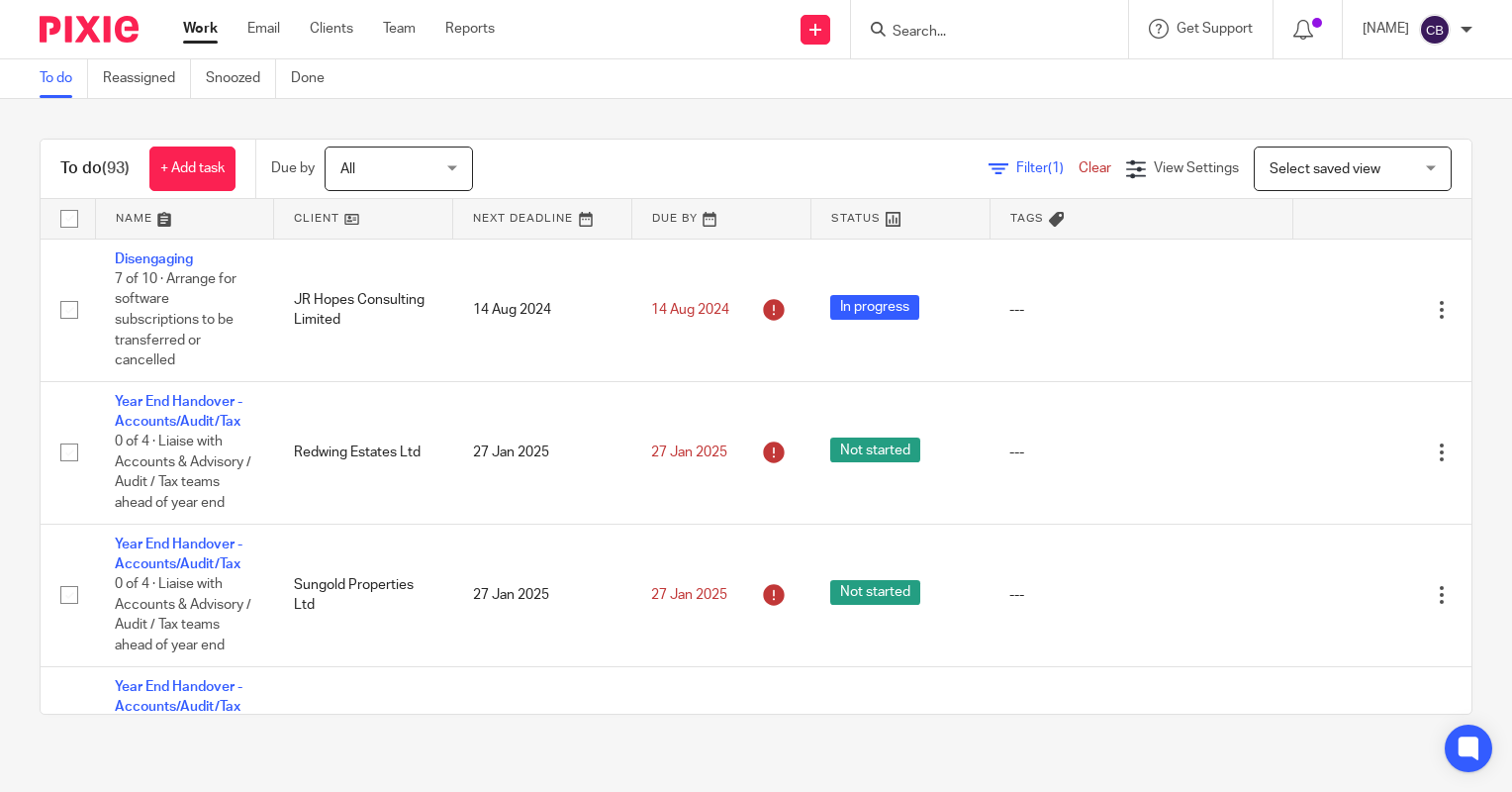 scroll, scrollTop: 0, scrollLeft: 0, axis: both 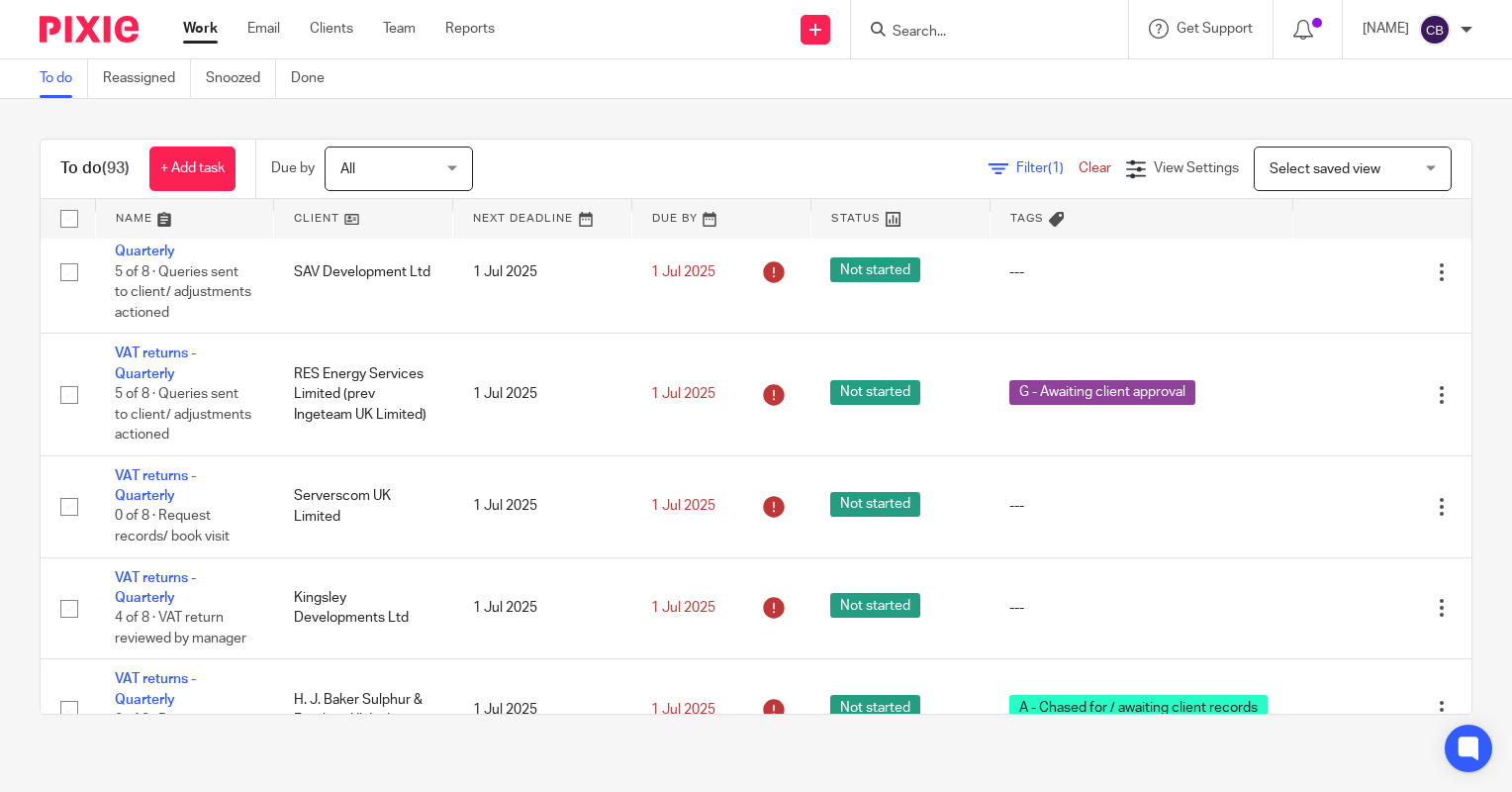 click on "VAT returns - Quarterly" at bounding box center [155, 99] 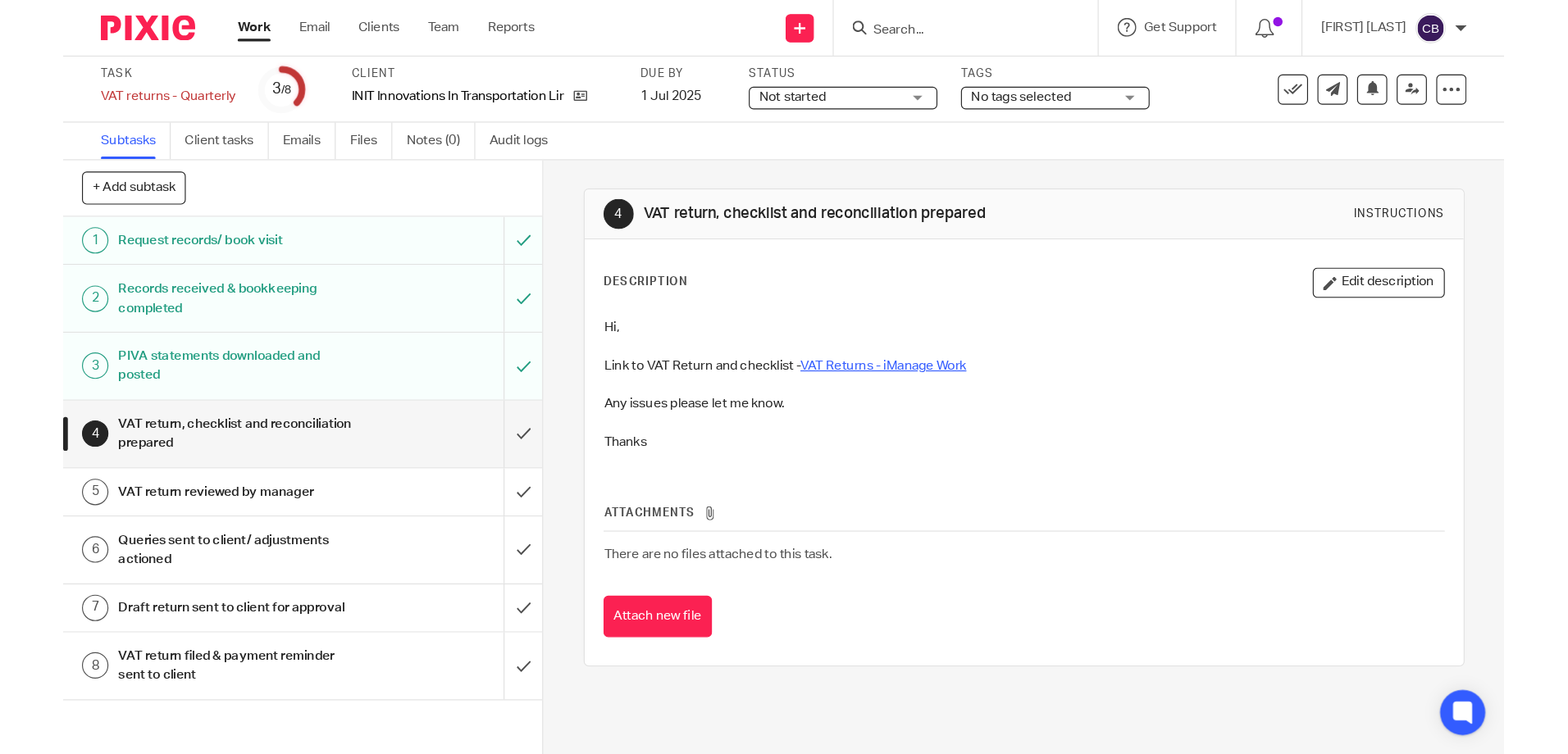 scroll, scrollTop: 0, scrollLeft: 0, axis: both 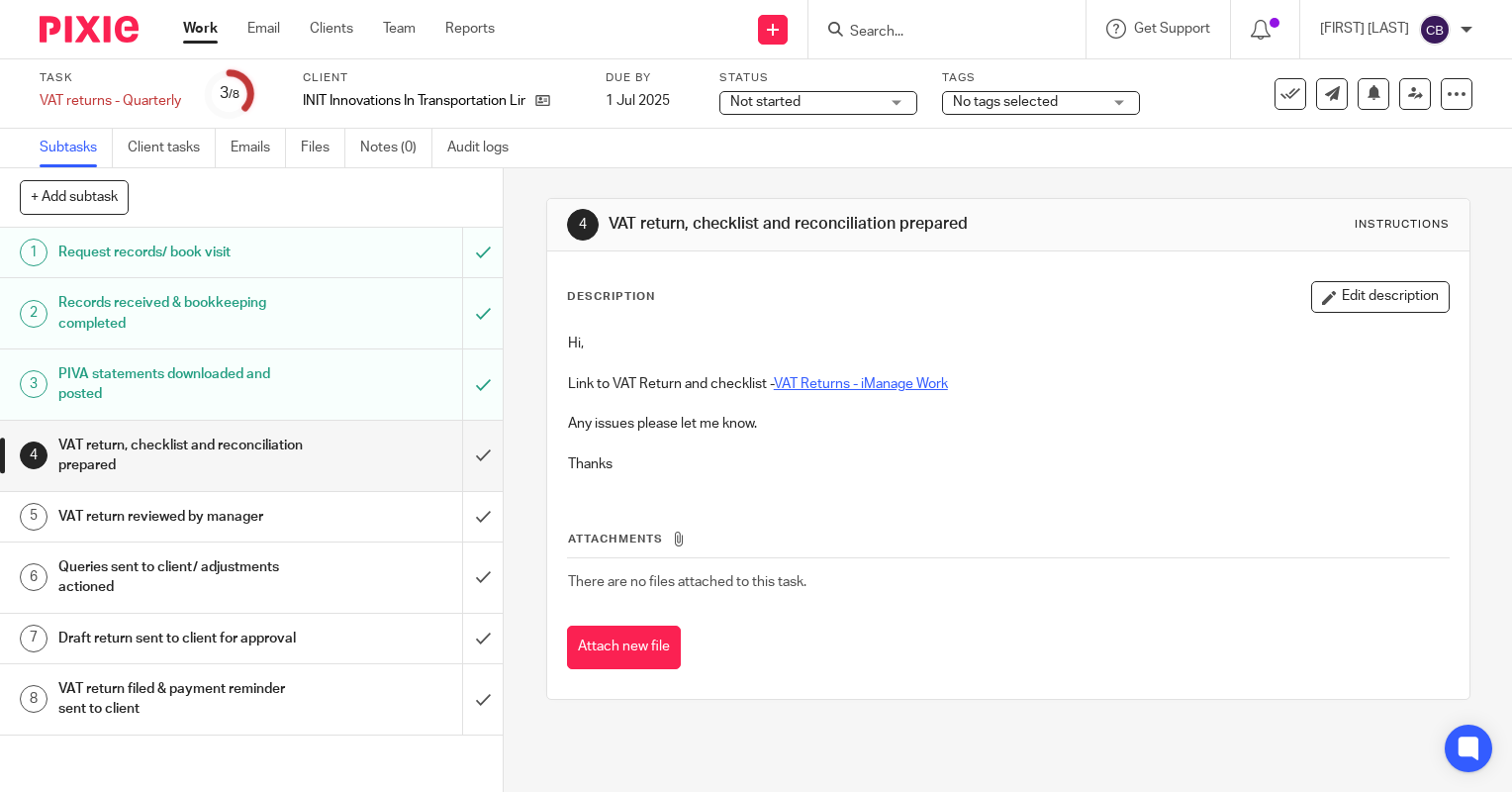 click on "VAT Returns - iManage Work" at bounding box center (861, 384) 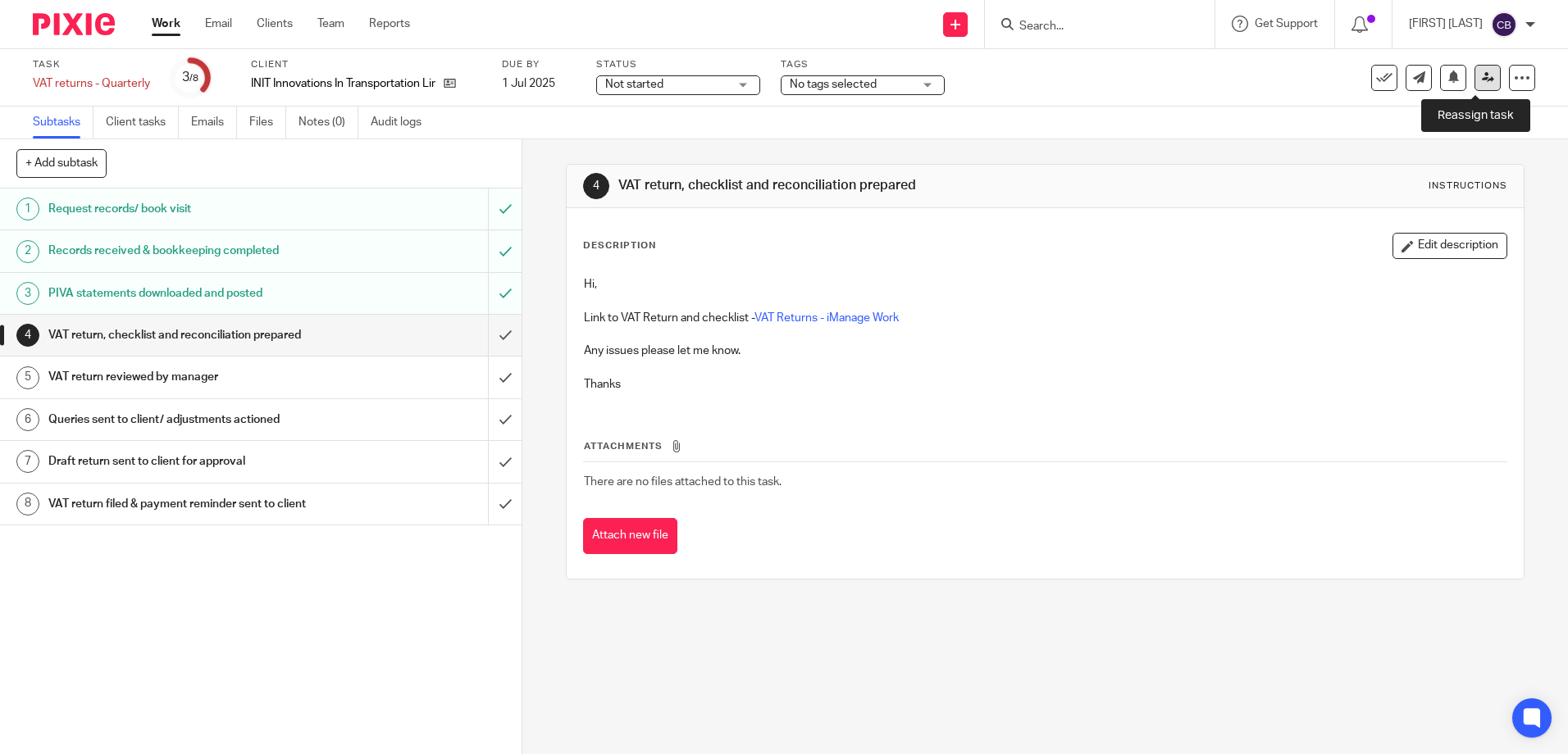 click at bounding box center [1488, 78] 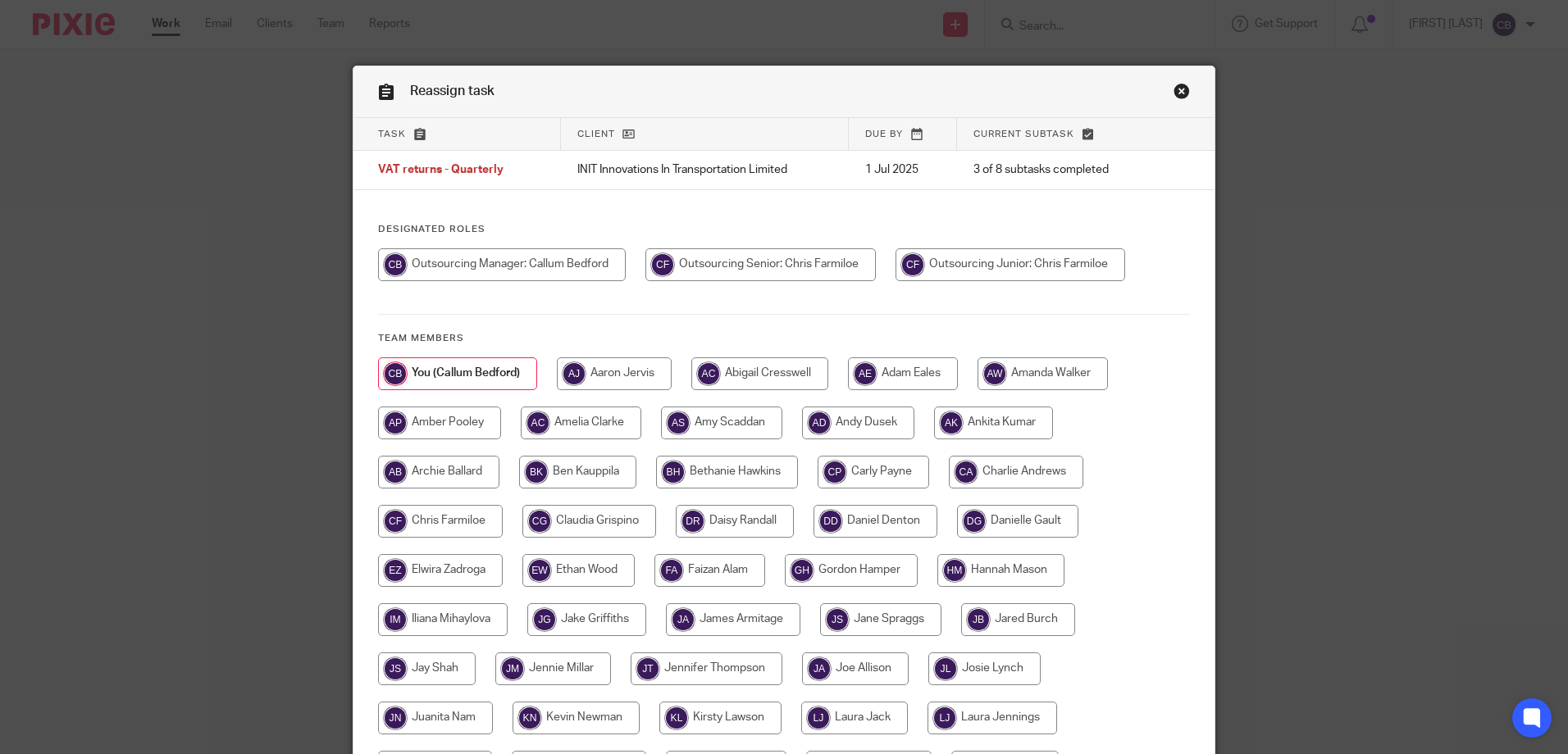 scroll, scrollTop: 0, scrollLeft: 0, axis: both 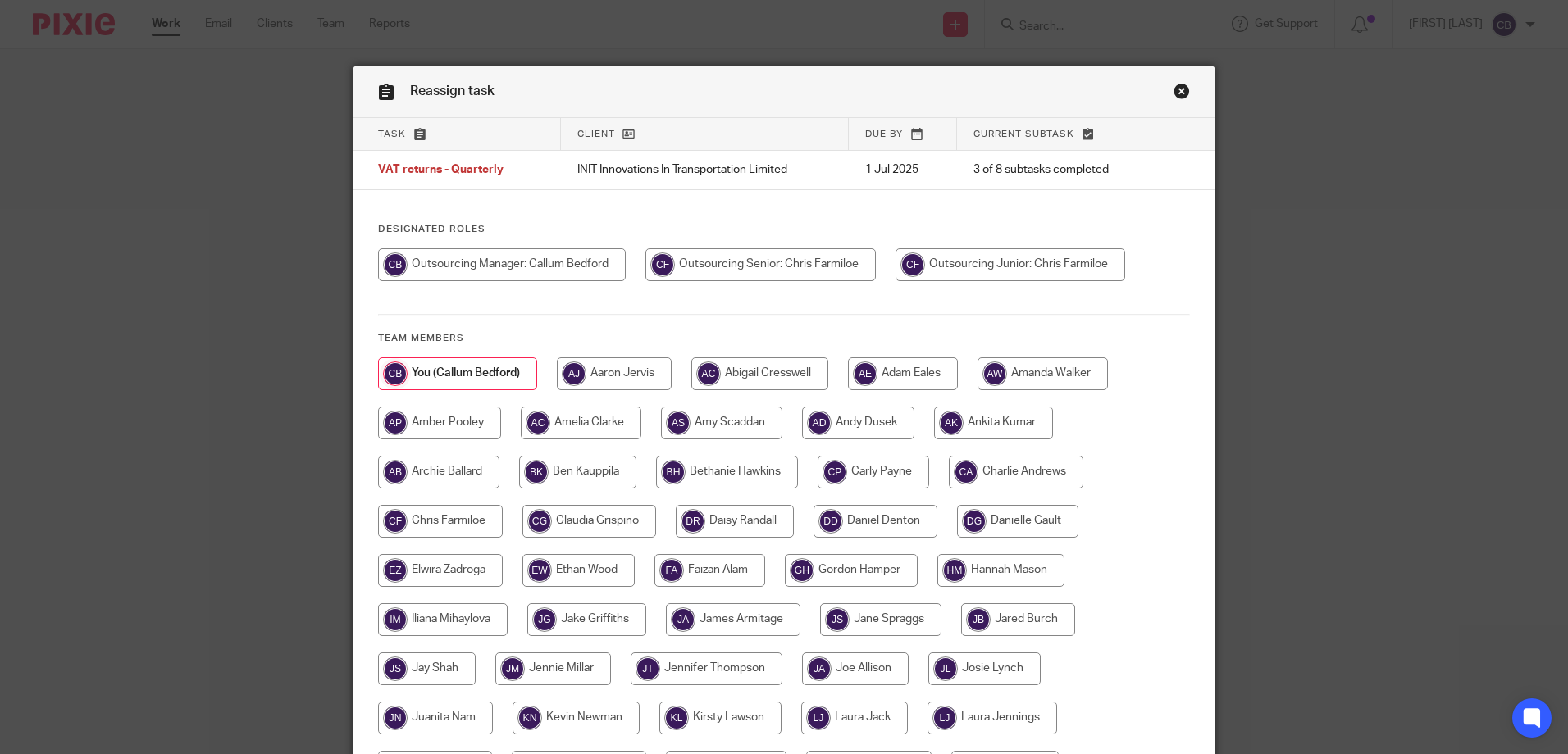 click at bounding box center (1182, 93) 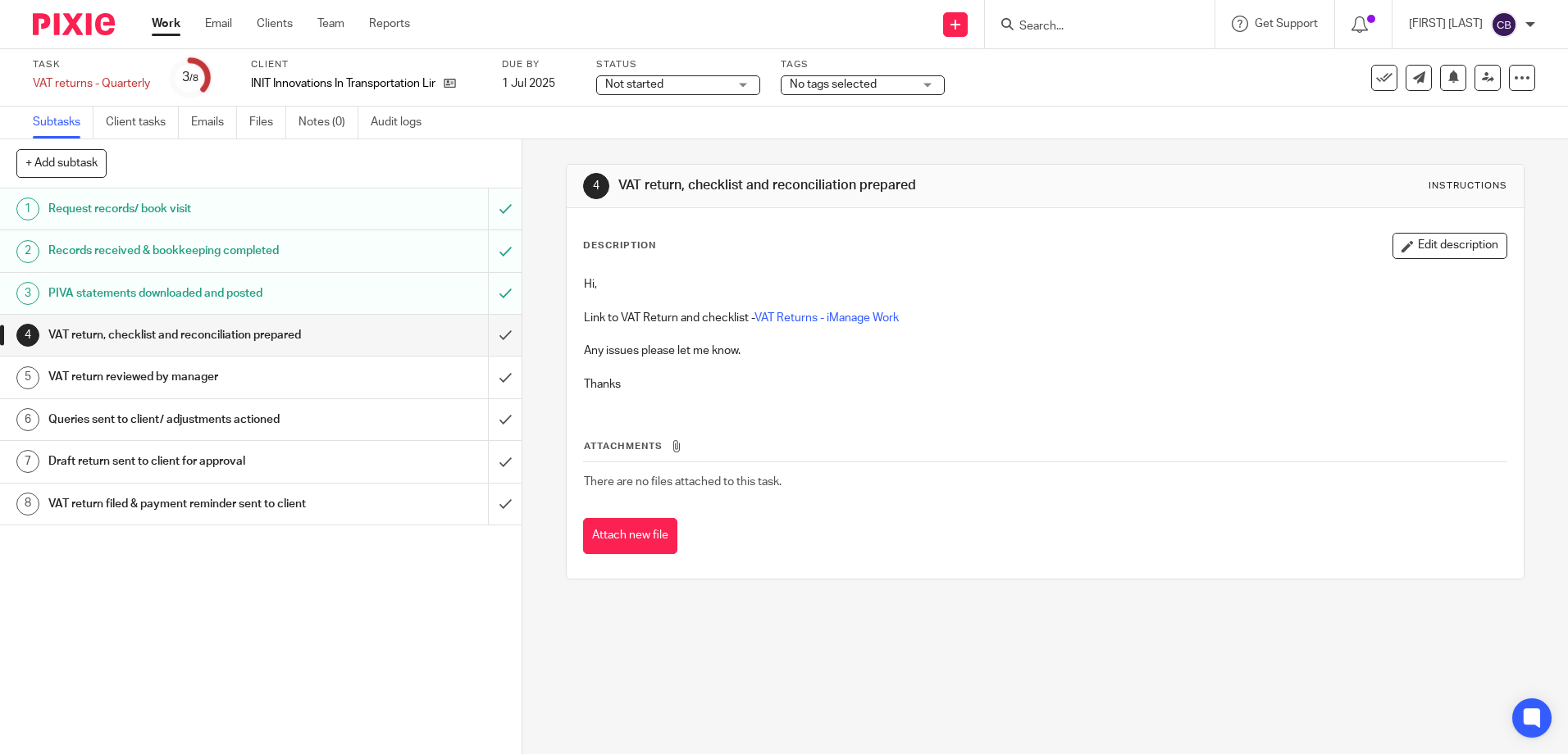 scroll, scrollTop: 0, scrollLeft: 0, axis: both 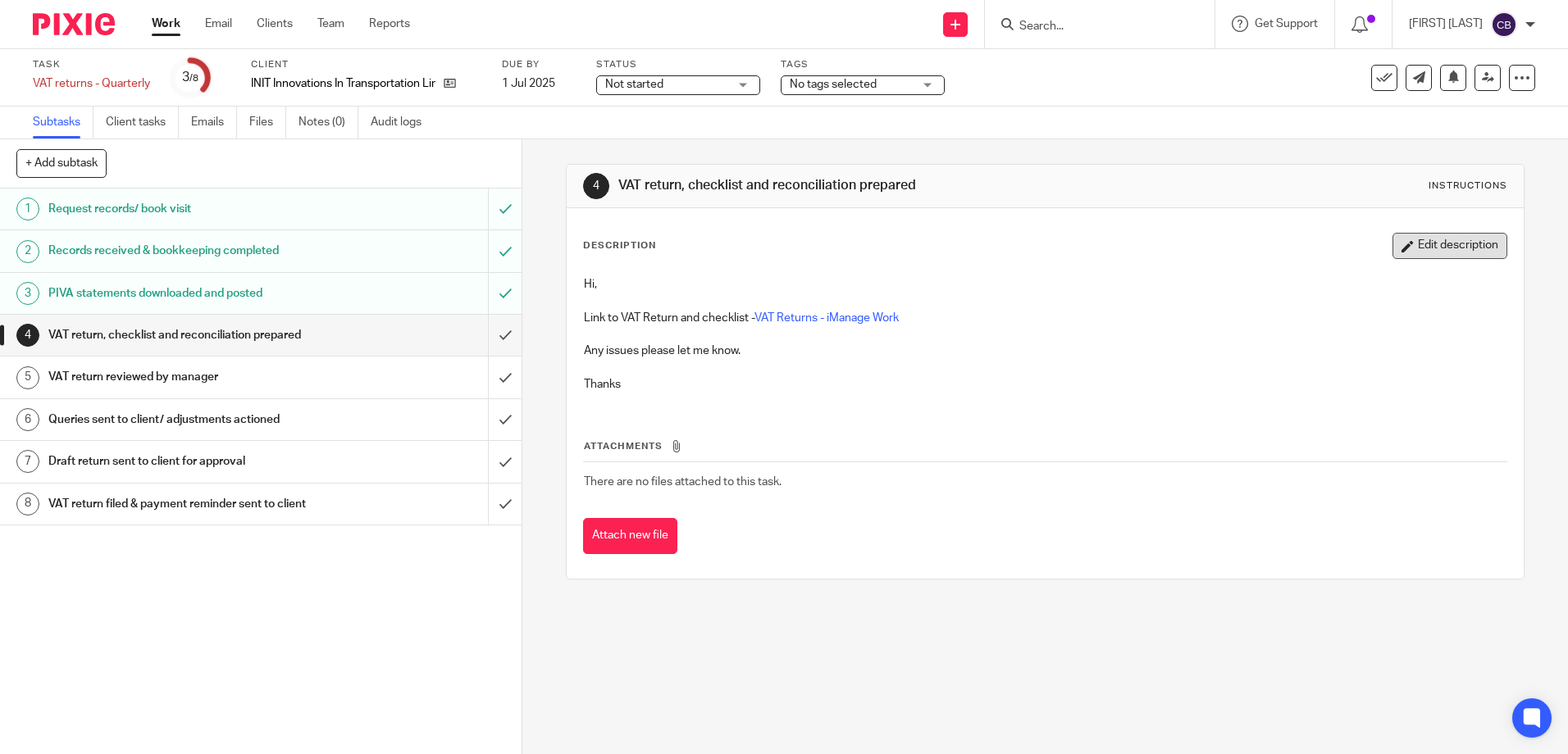 click on "Edit description" at bounding box center (1450, 246) 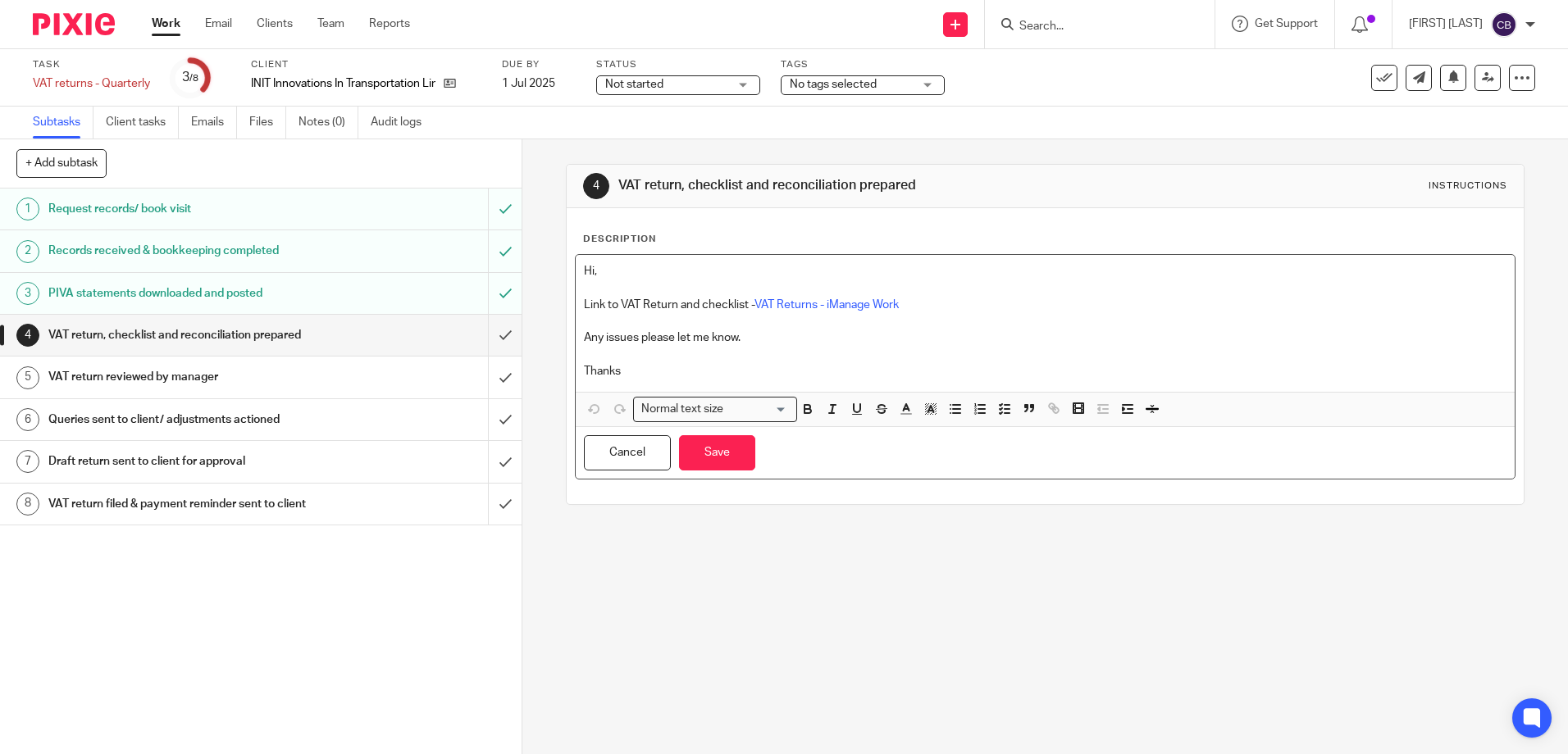 click on "Thanks" at bounding box center [1045, 371] 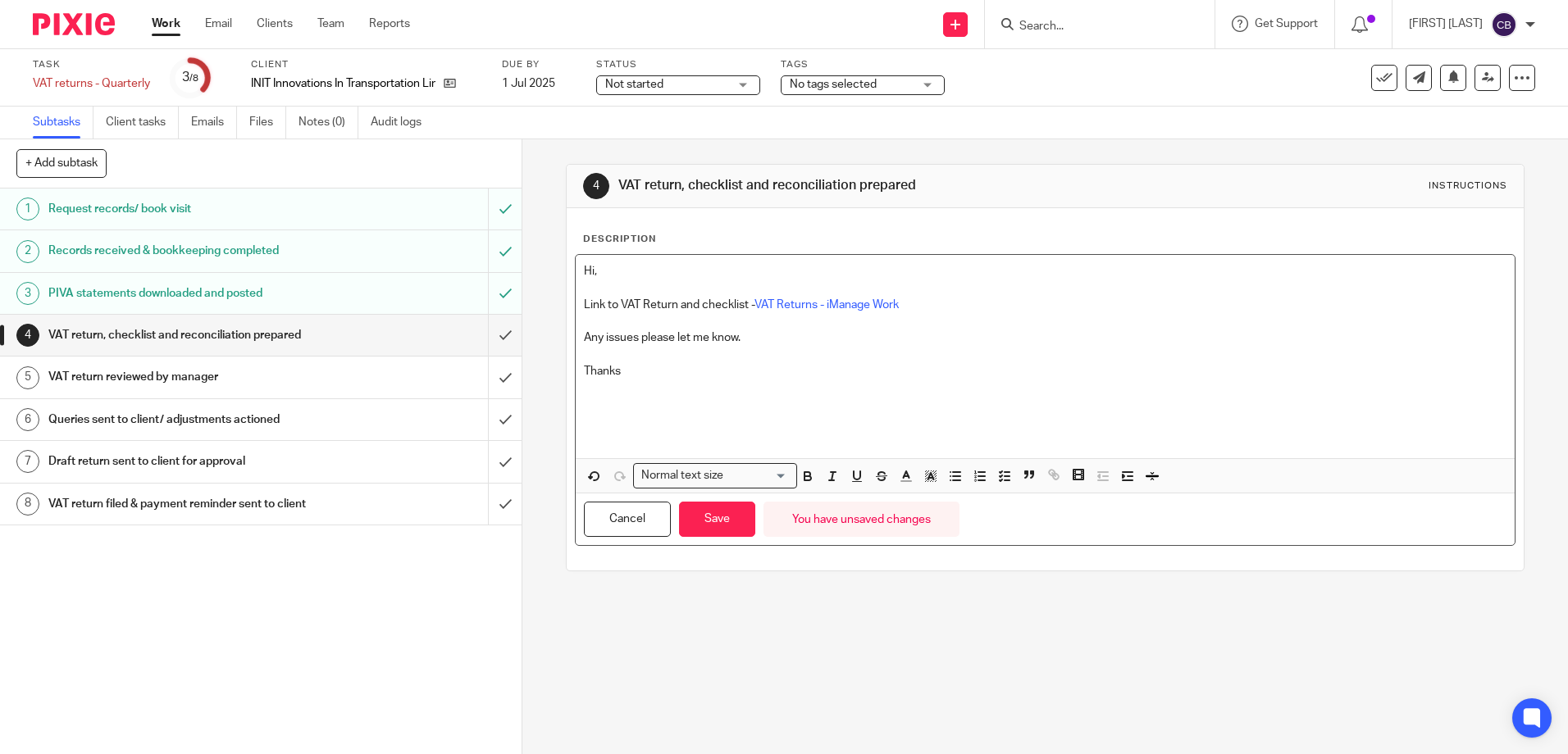 type 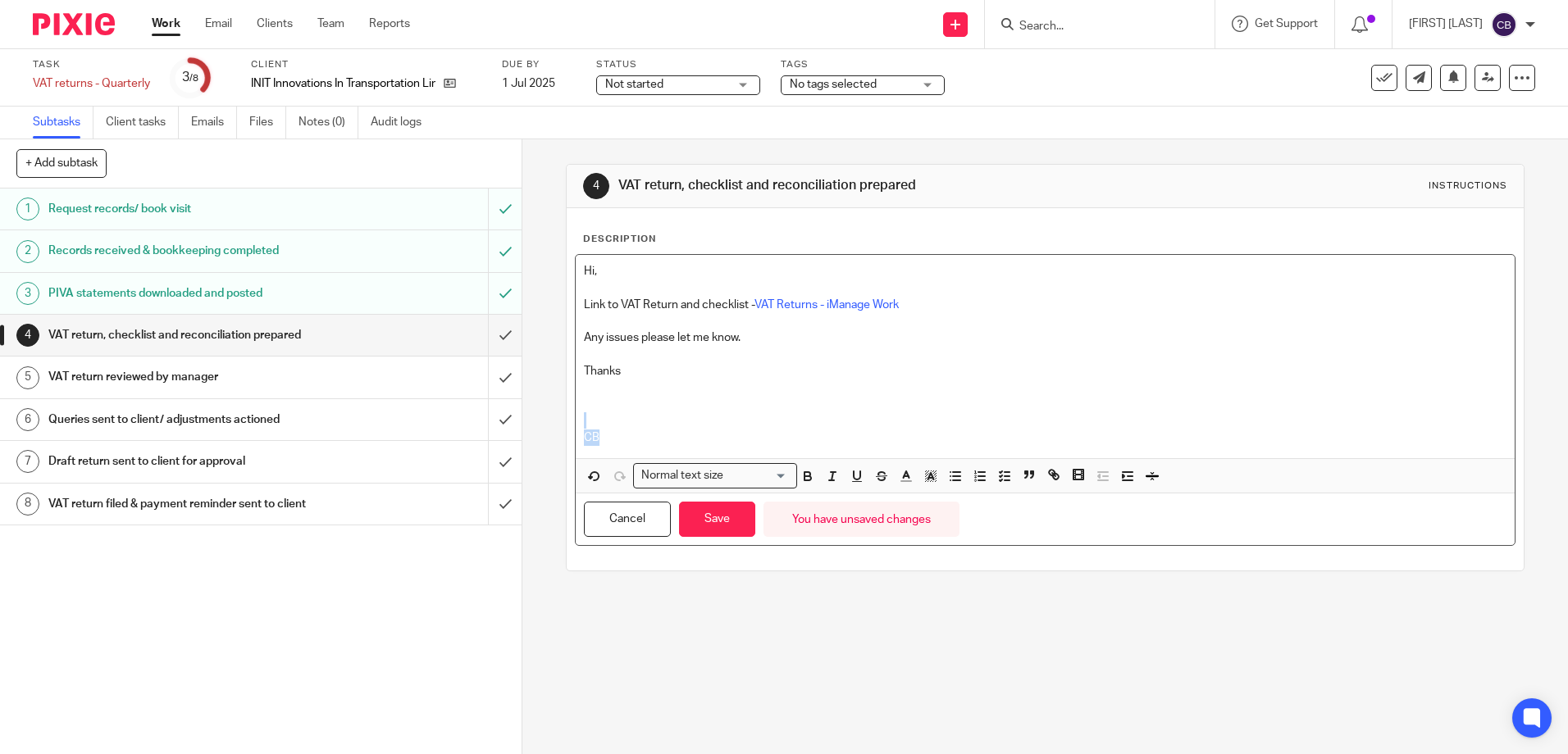 drag, startPoint x: 601, startPoint y: 434, endPoint x: 592, endPoint y: 434, distance: 9 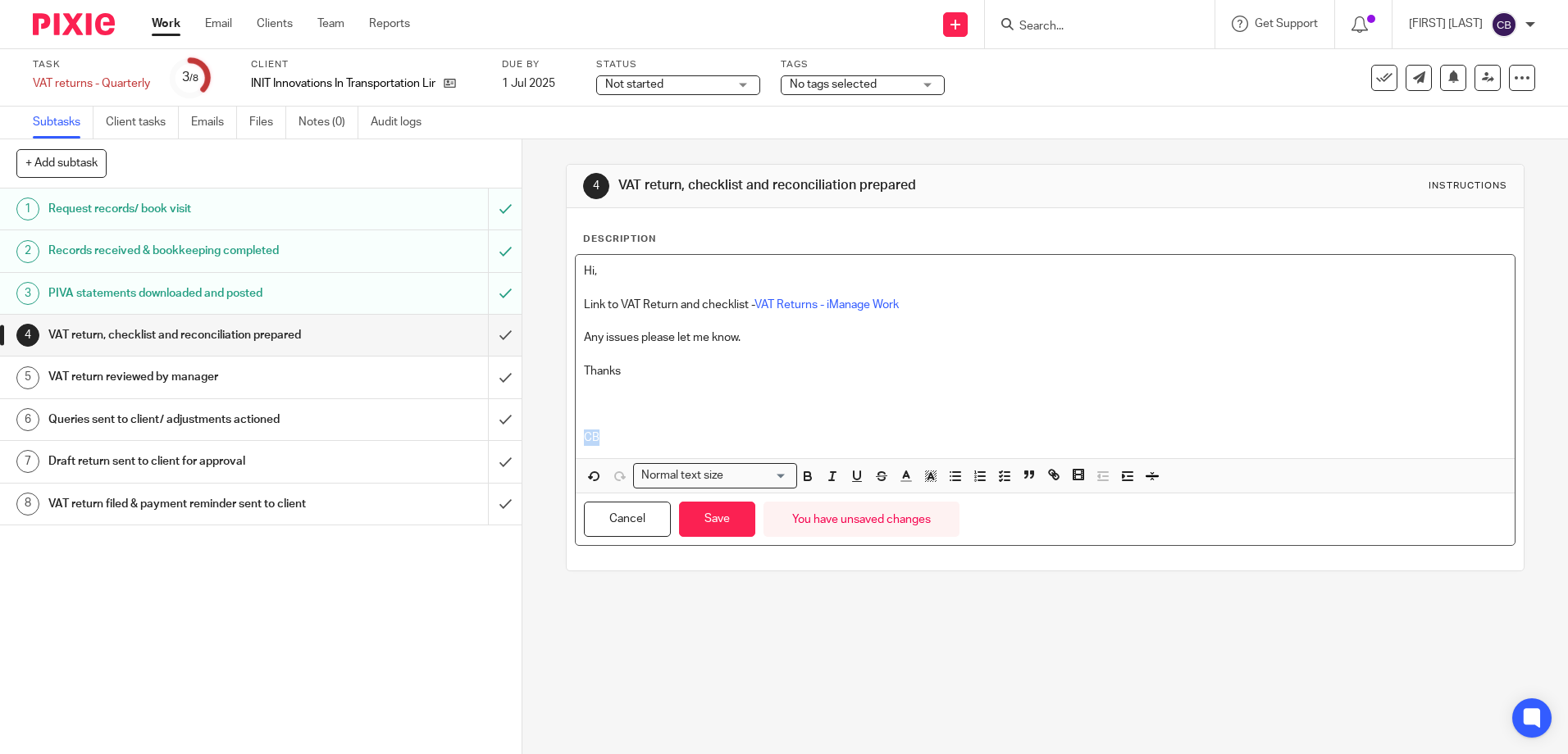 drag, startPoint x: 594, startPoint y: 442, endPoint x: 581, endPoint y: 442, distance: 13 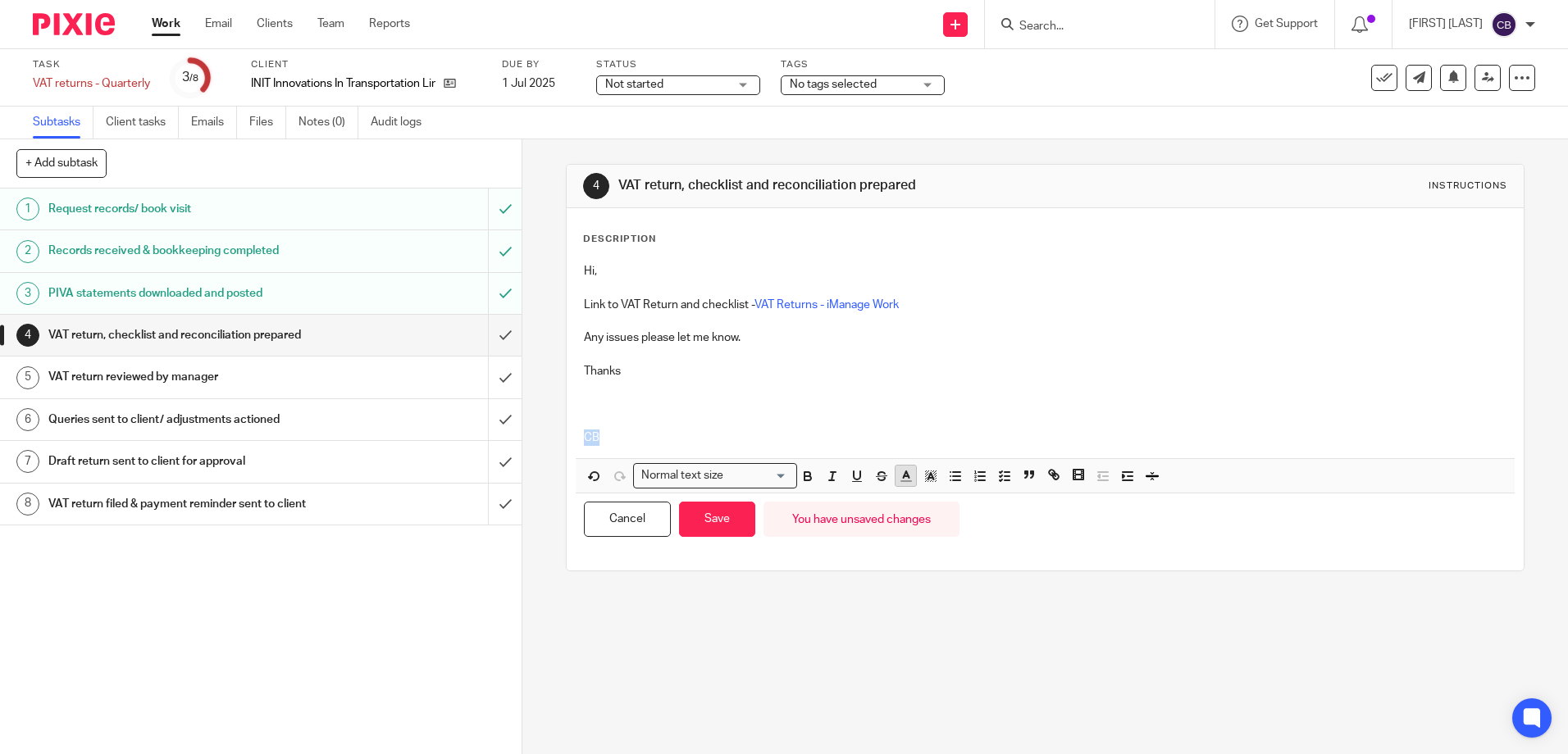 click 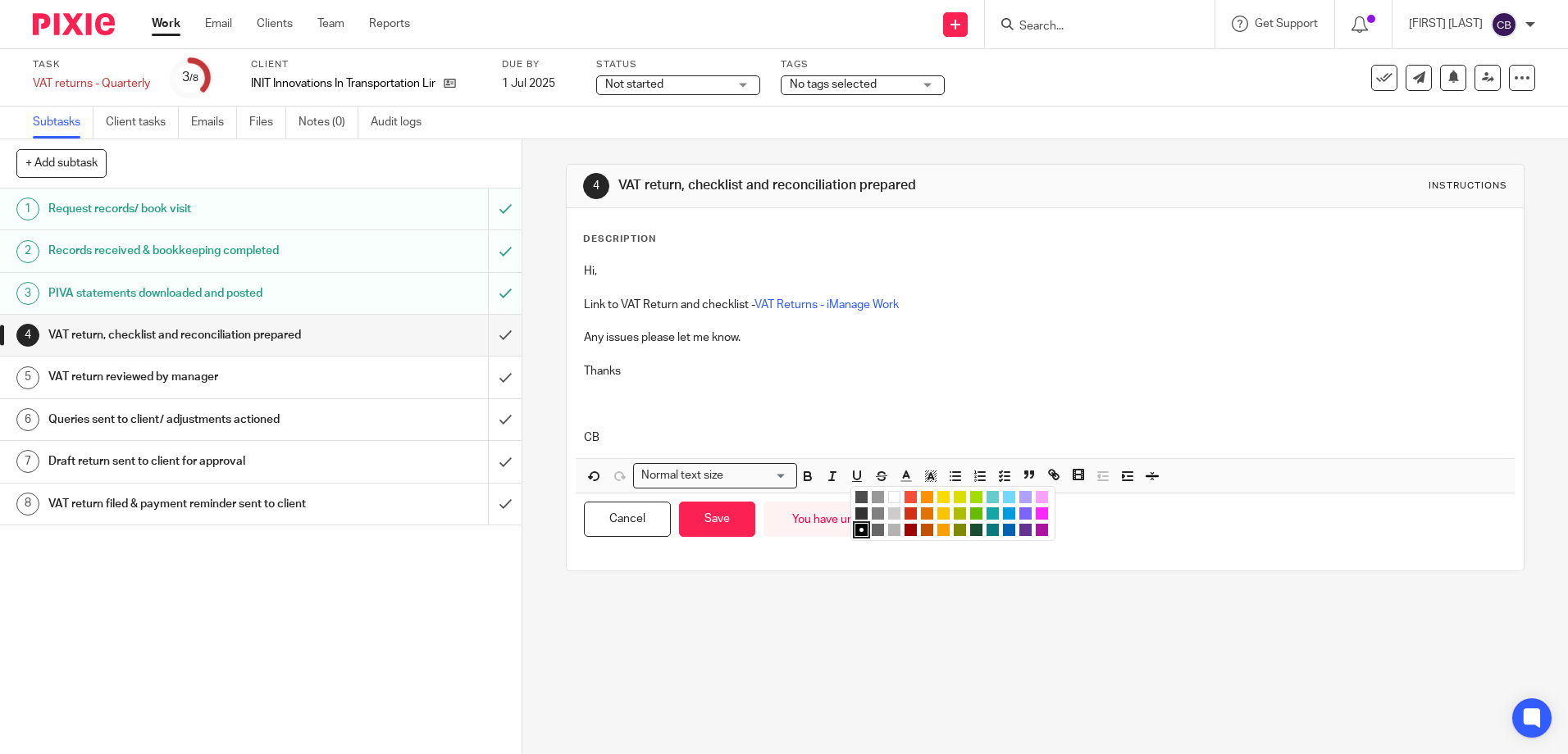 click at bounding box center (955, 516) 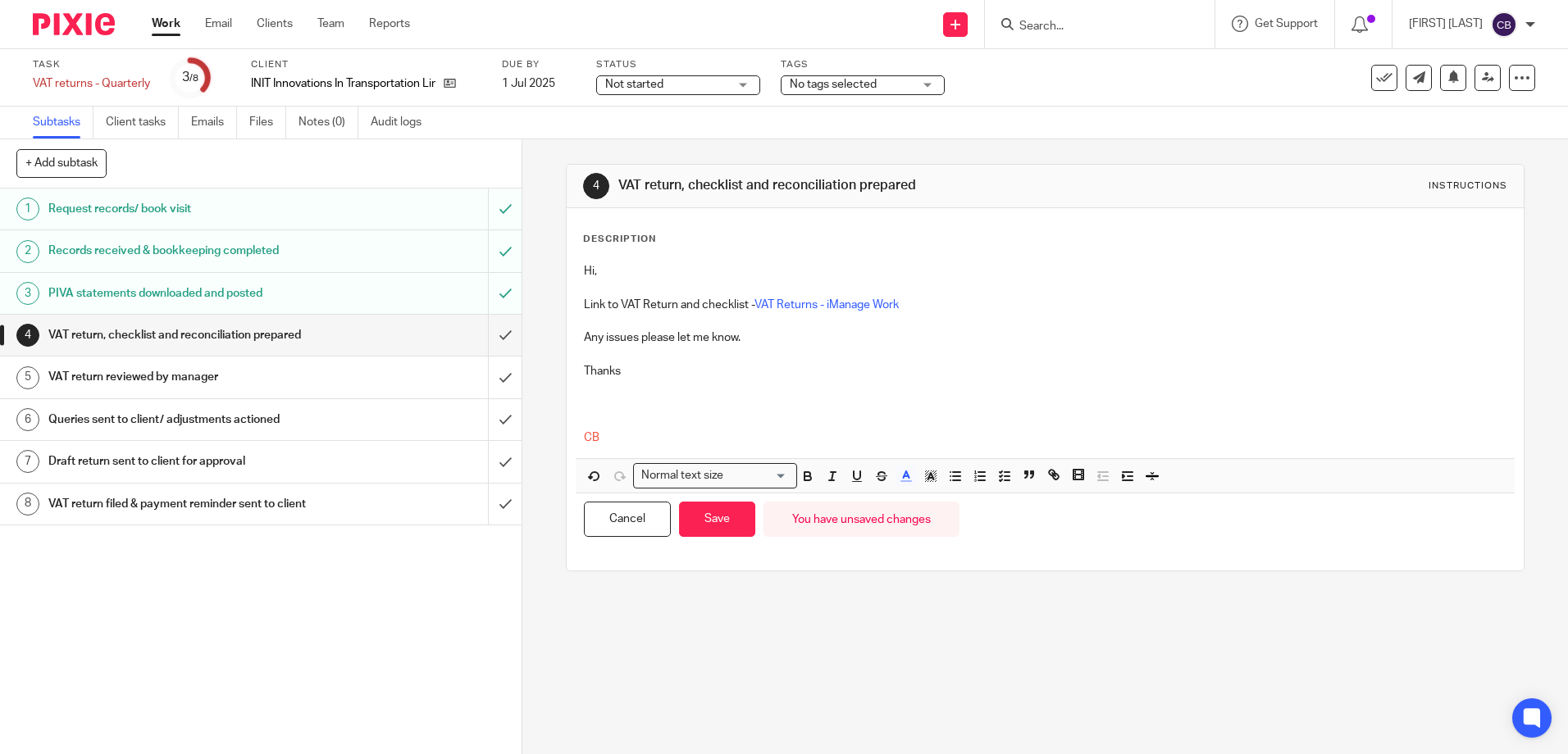 click on "Normal text size
Loading...
Remove
Edit
Insert new video
Copy and paste the video URL. Youtube, Vimeo and Loom URLs are supported.
Close
Submit" at bounding box center [1045, 475] 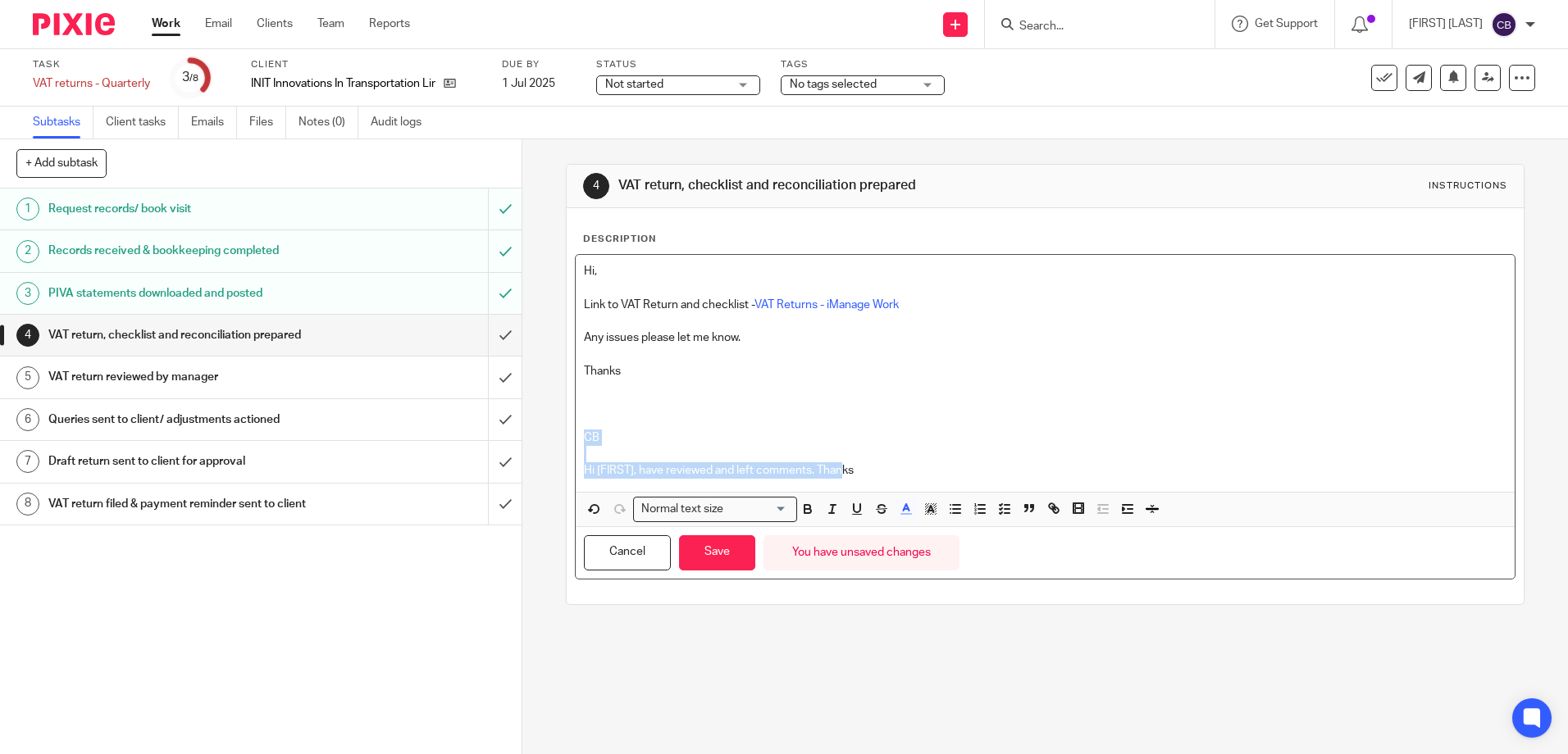 drag, startPoint x: 809, startPoint y: 475, endPoint x: 580, endPoint y: 444, distance: 231.08873 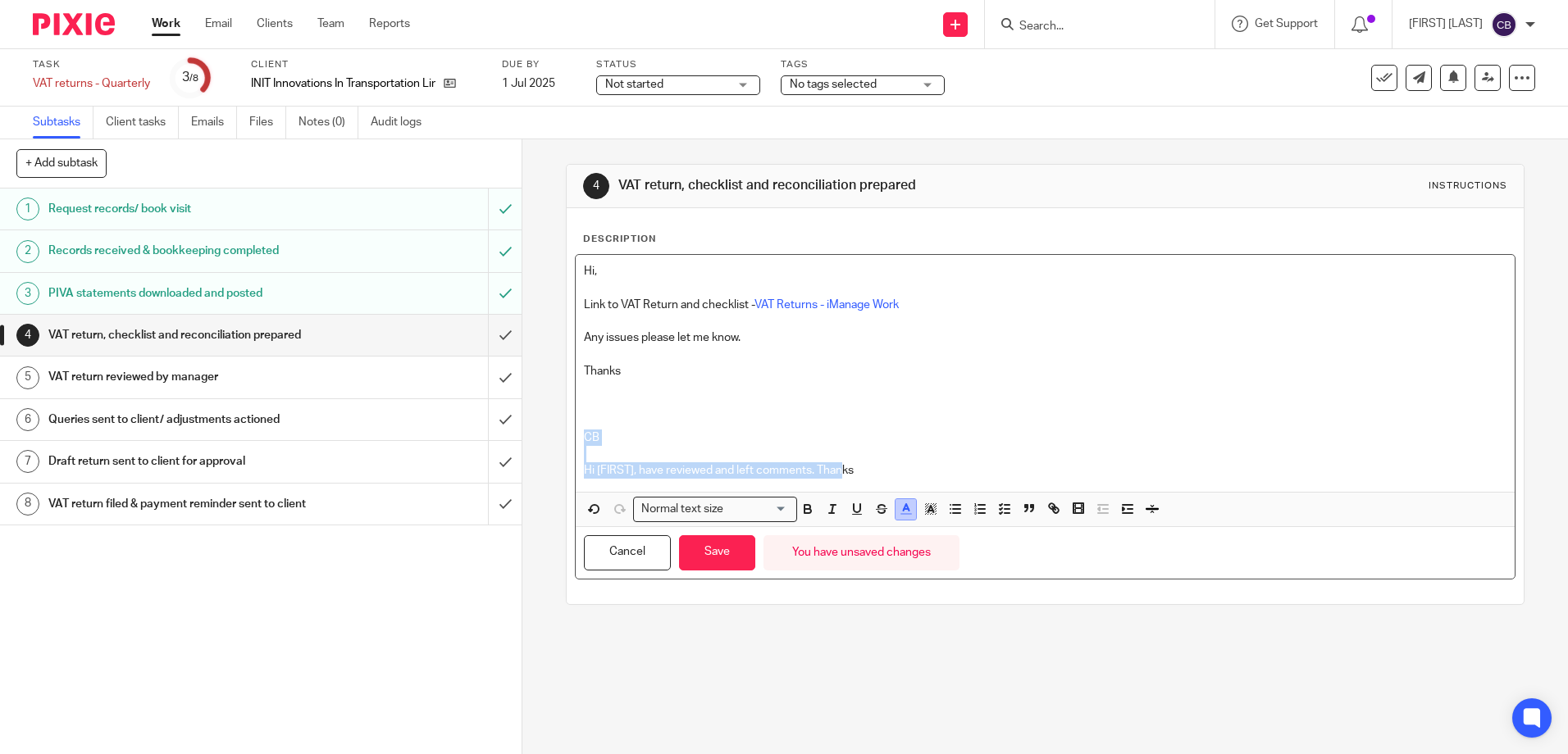 click 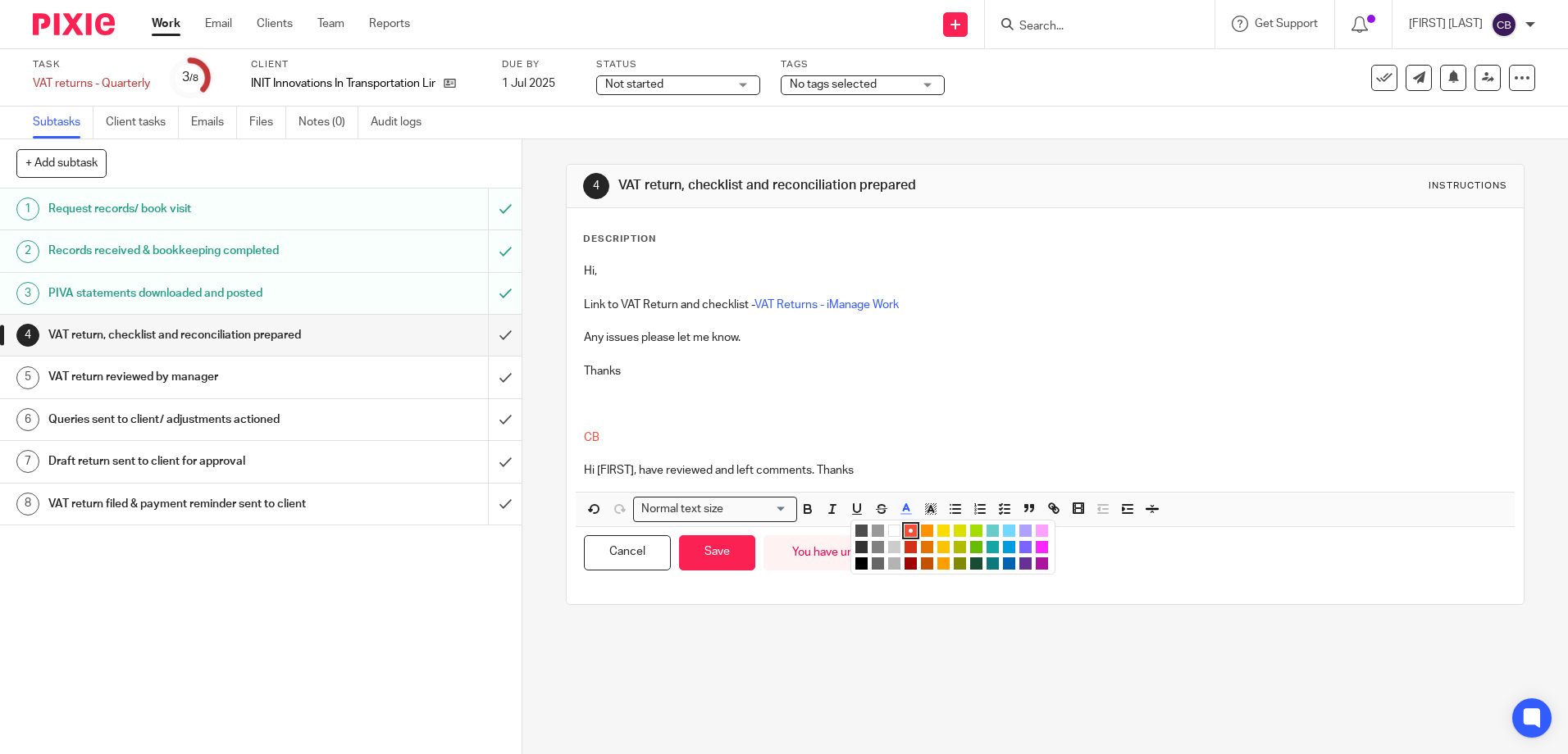 click at bounding box center [910, 530] 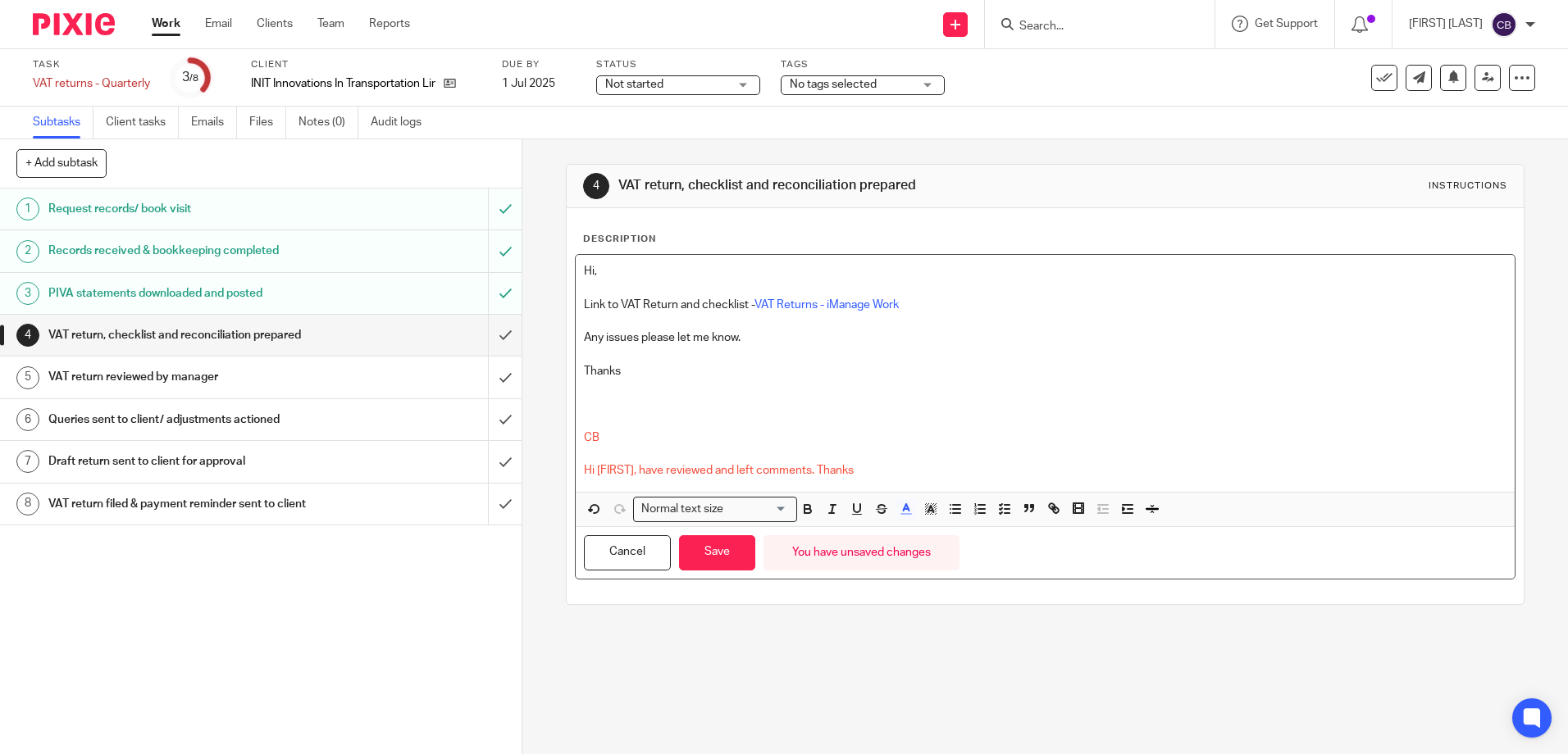click at bounding box center [1045, 420] 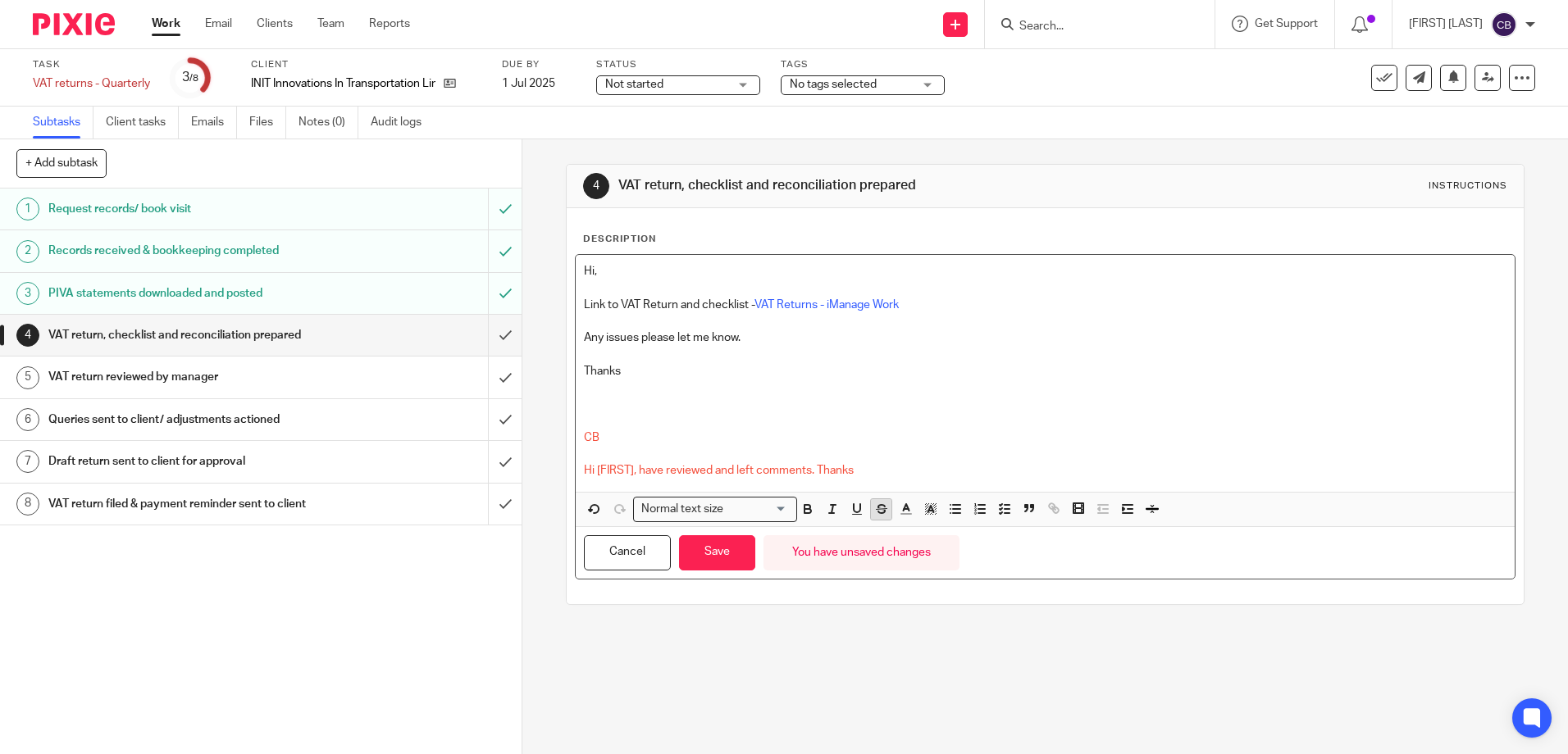 click at bounding box center [881, 509] 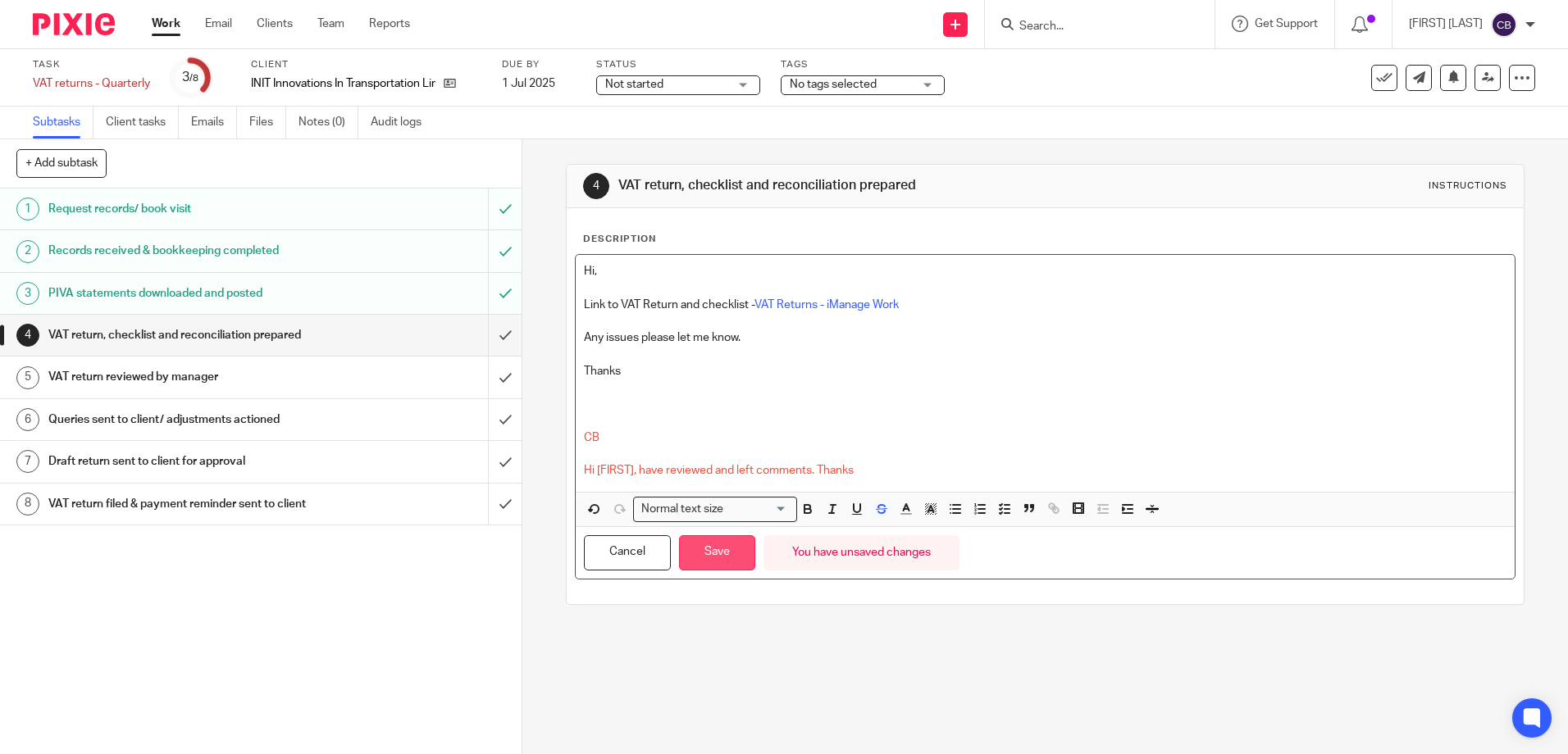 click on "Save" at bounding box center [717, 552] 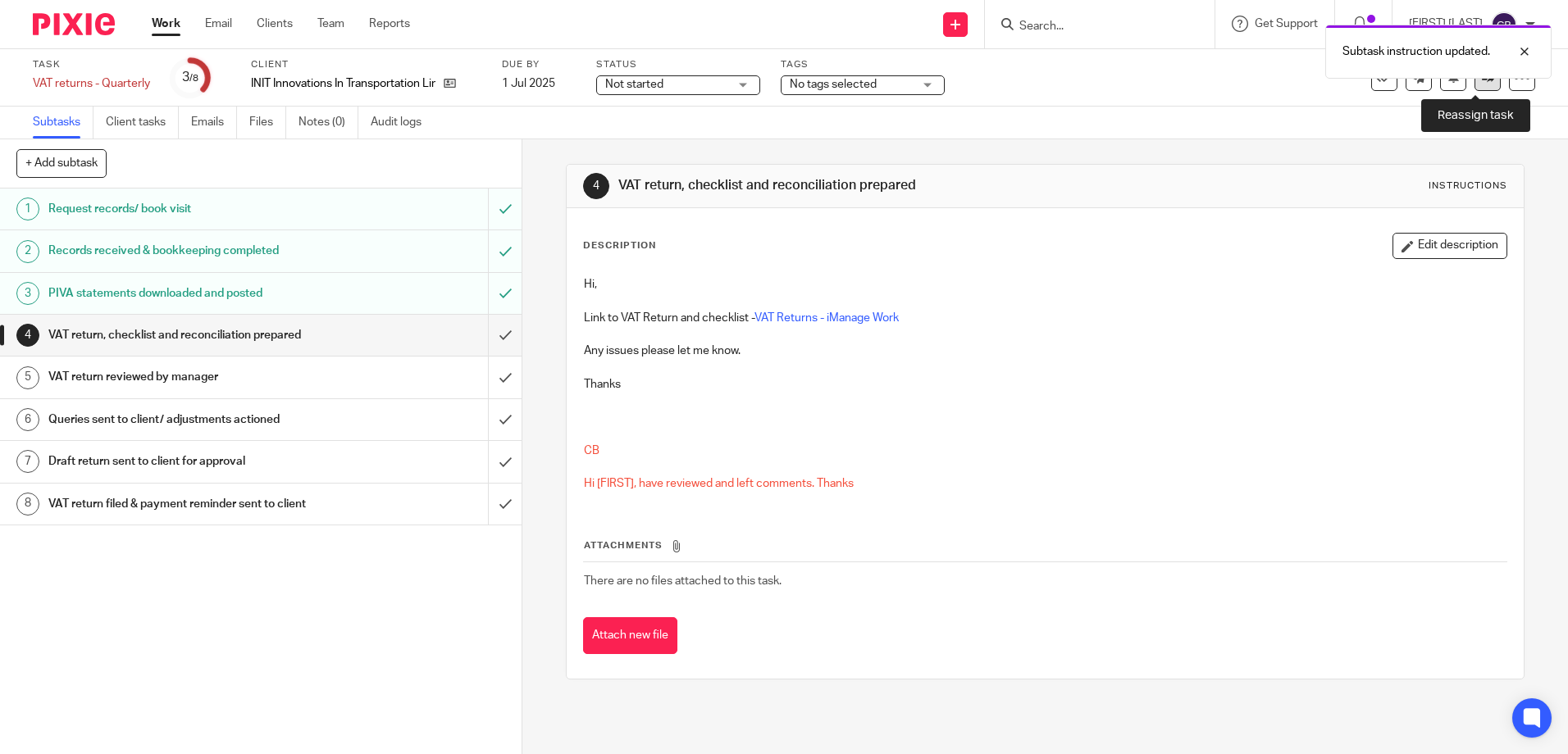 click at bounding box center [1488, 77] 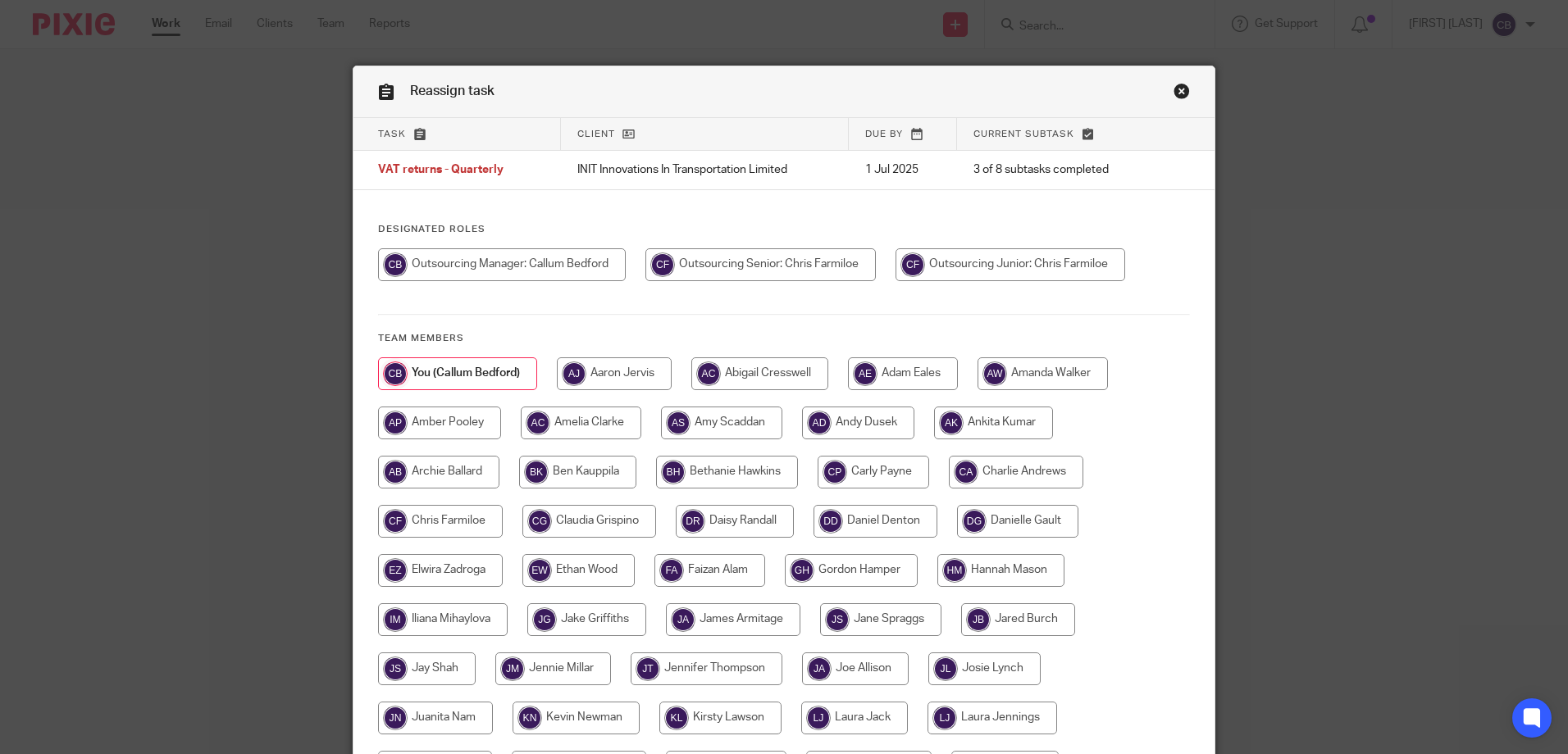 scroll, scrollTop: 0, scrollLeft: 0, axis: both 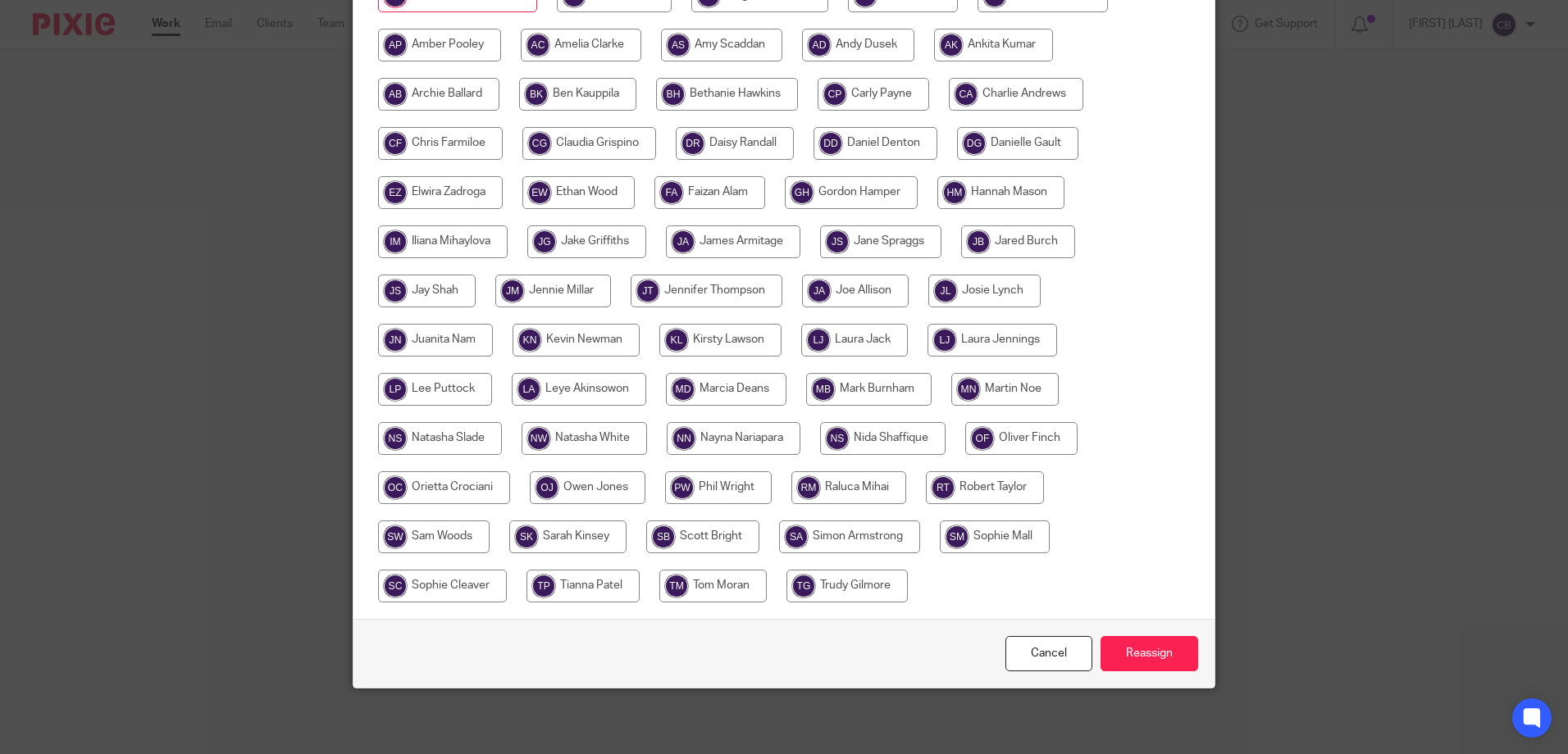 click at bounding box center (703, 537) 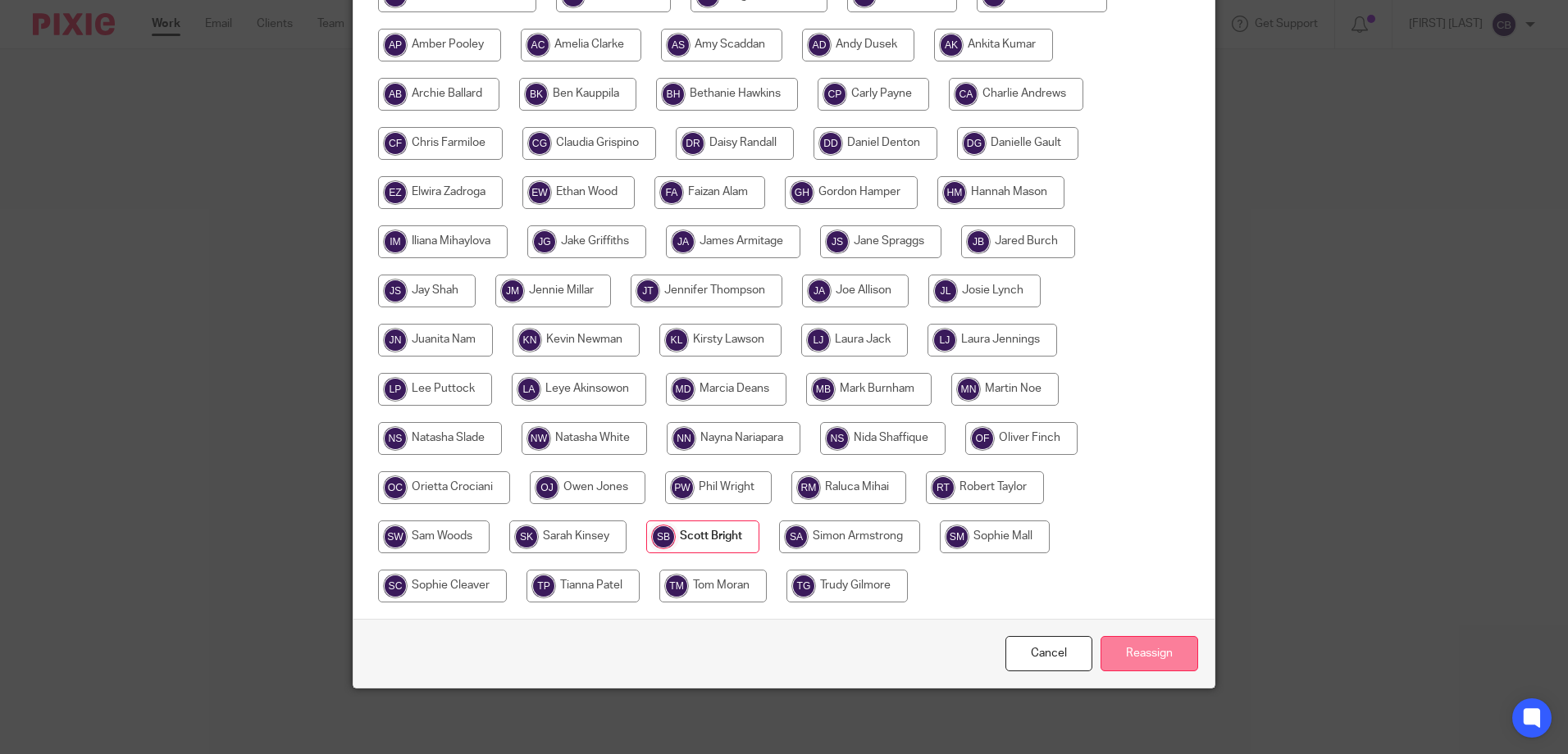 click on "Reassign" at bounding box center (1149, 653) 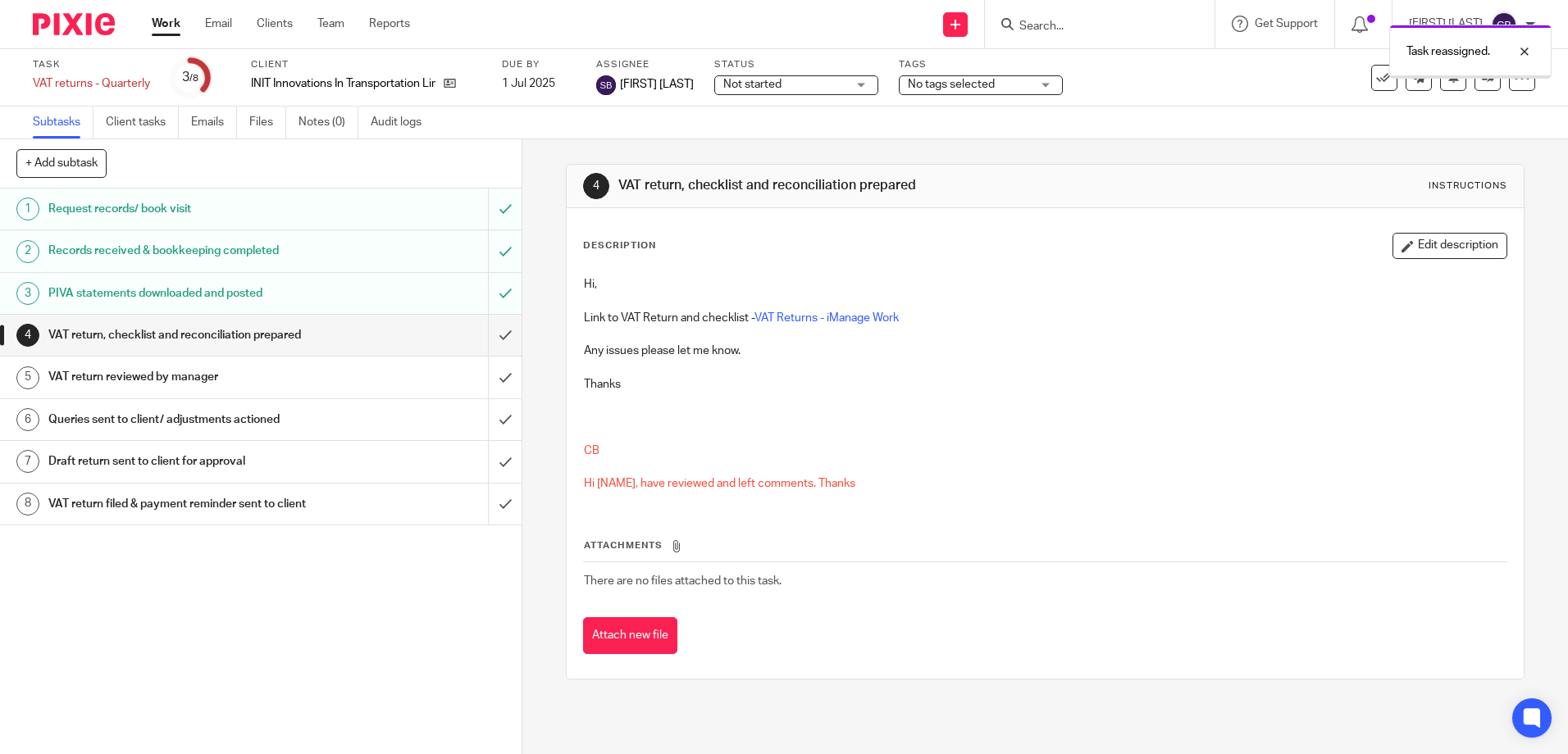 scroll, scrollTop: 0, scrollLeft: 0, axis: both 